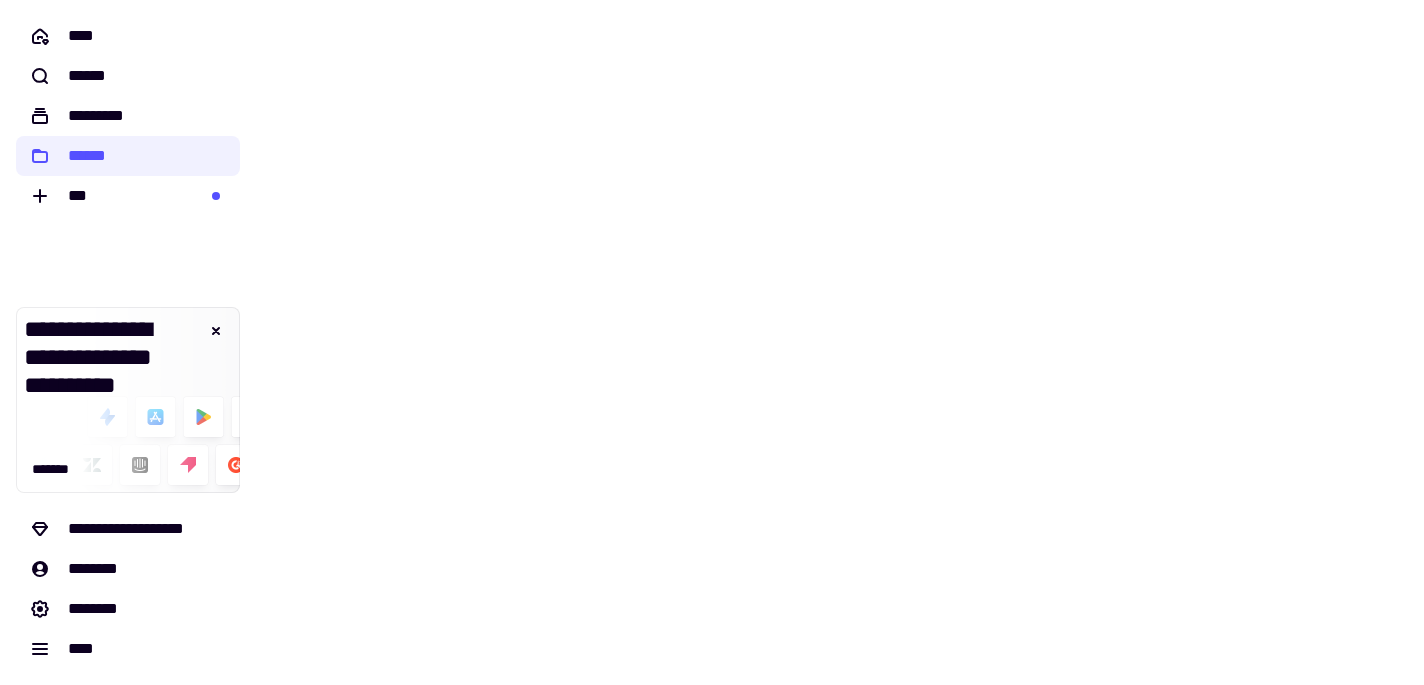 scroll, scrollTop: 0, scrollLeft: 0, axis: both 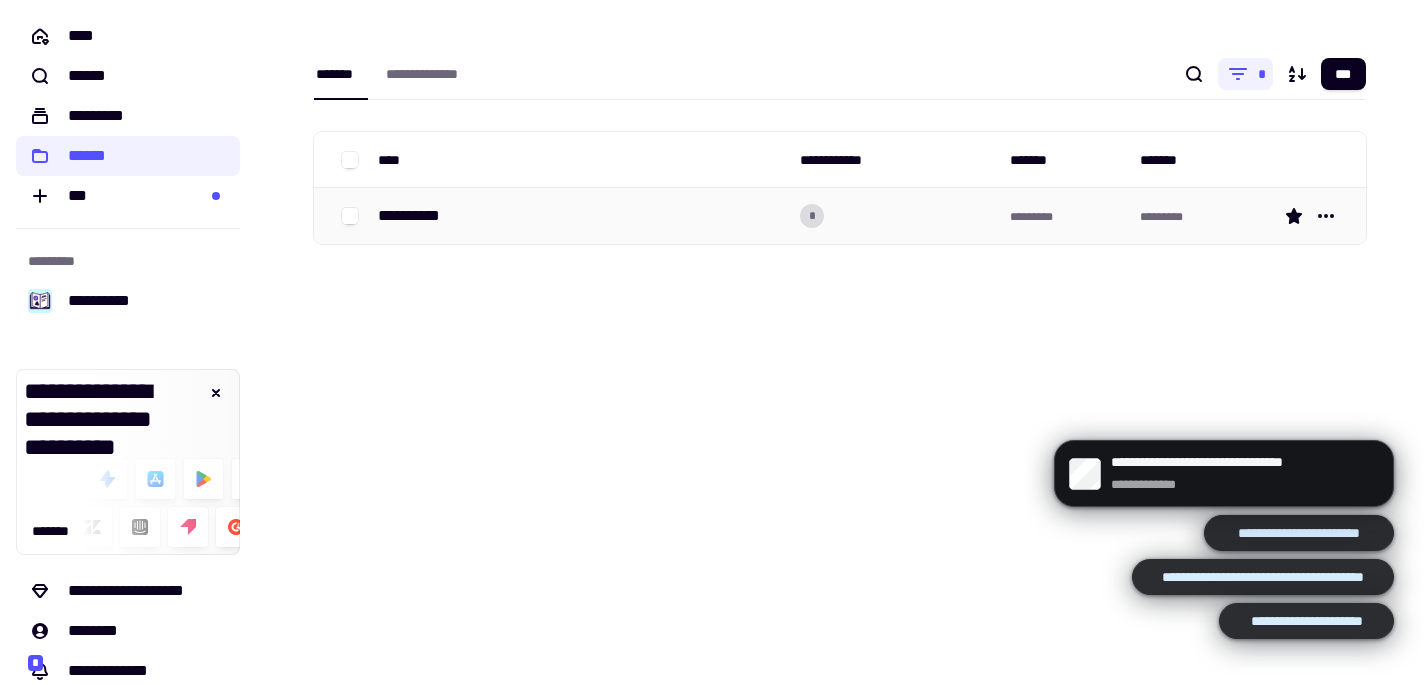 click on "**********" at bounding box center (417, 216) 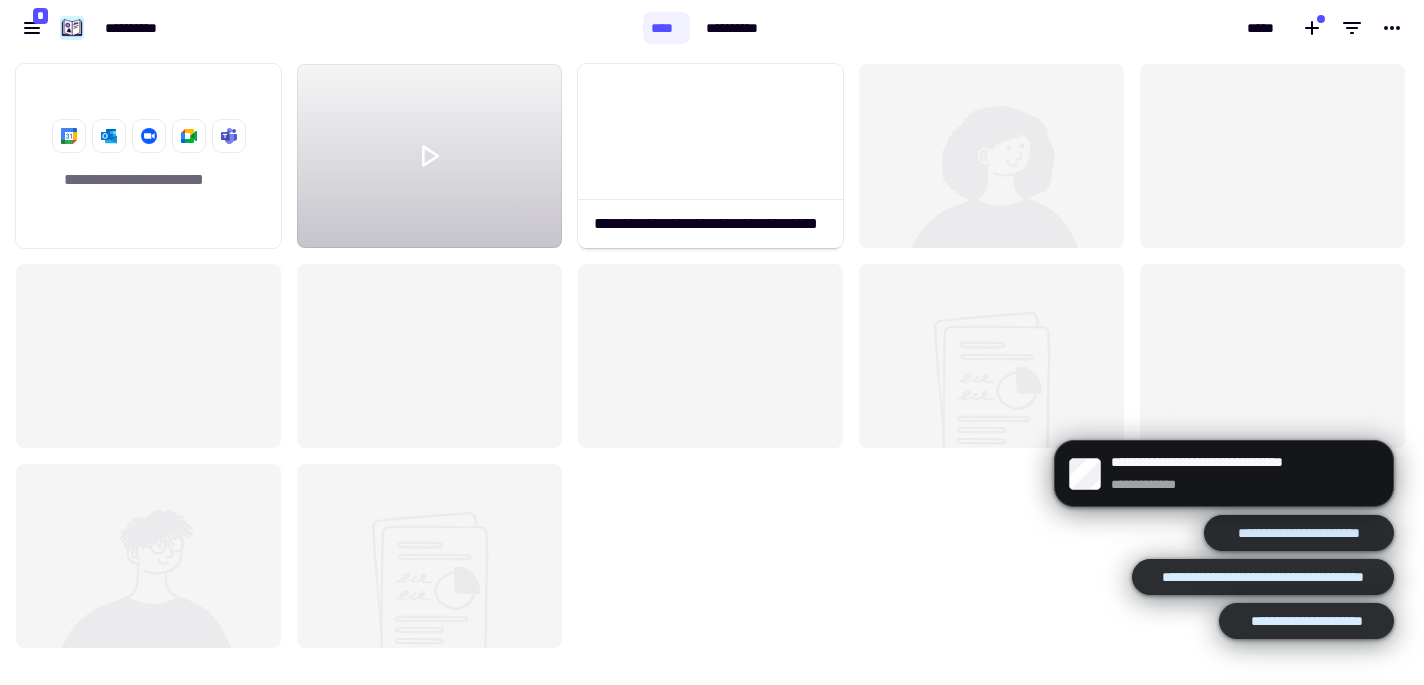 scroll, scrollTop: 1, scrollLeft: 1, axis: both 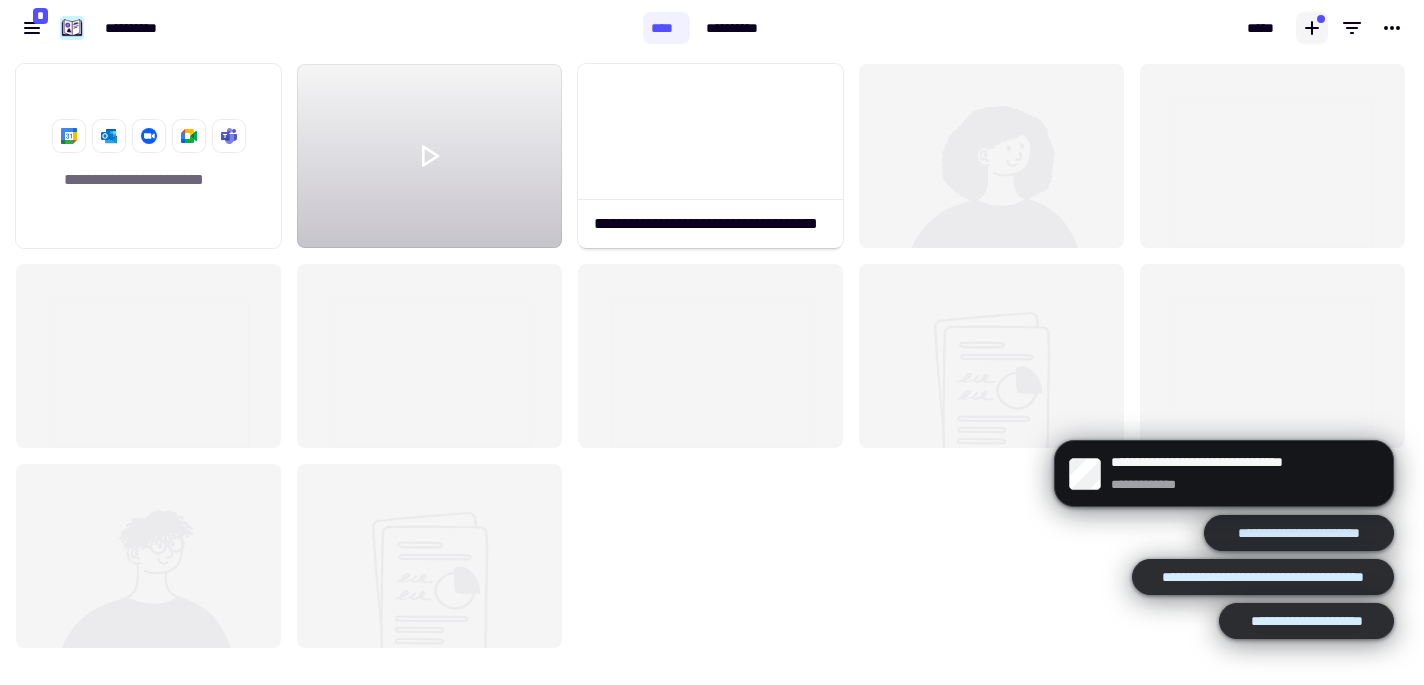 click 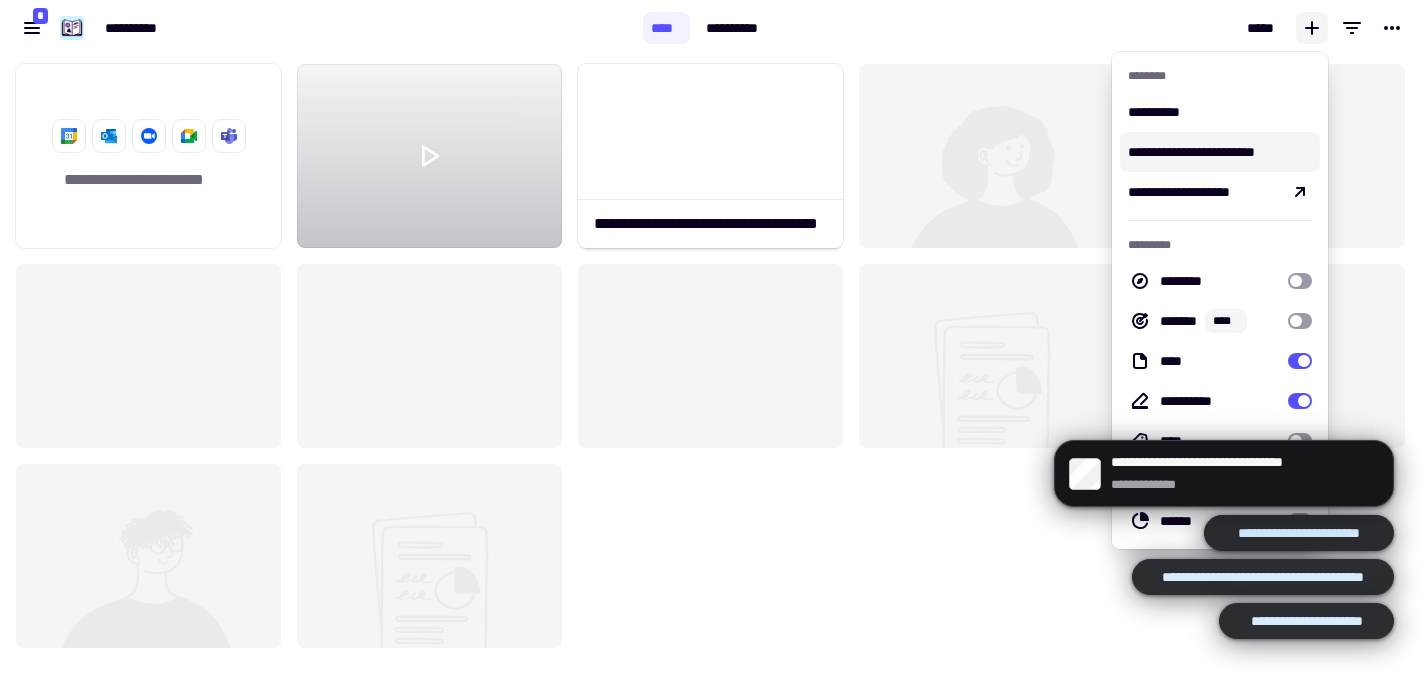 click on "**********" at bounding box center [1220, 152] 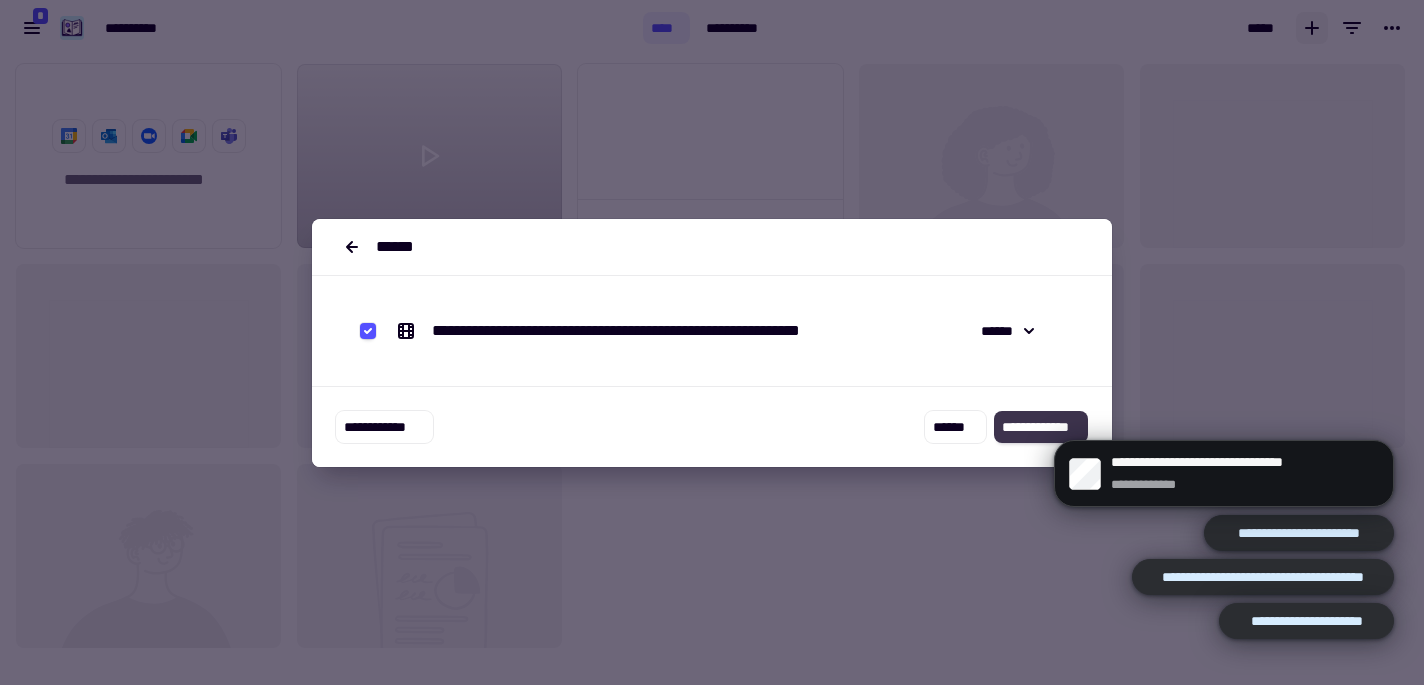 click on "**********" 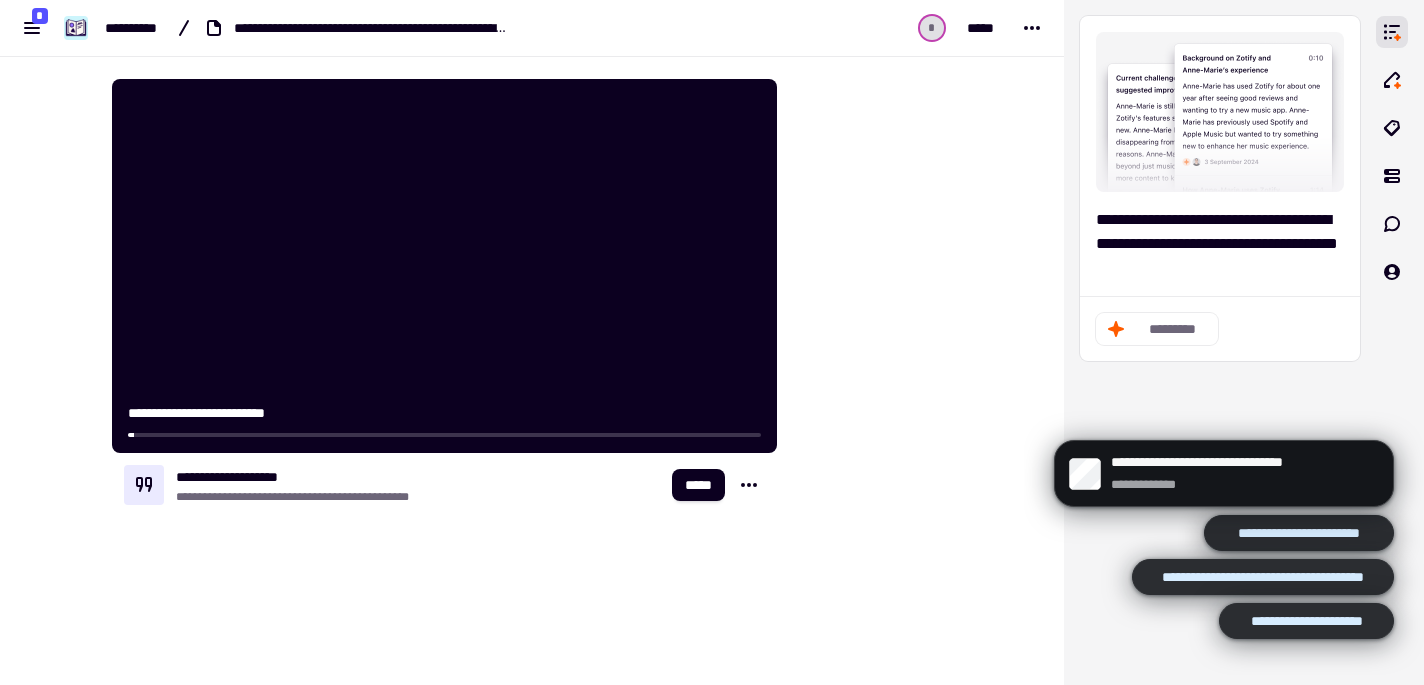 scroll, scrollTop: 0, scrollLeft: 0, axis: both 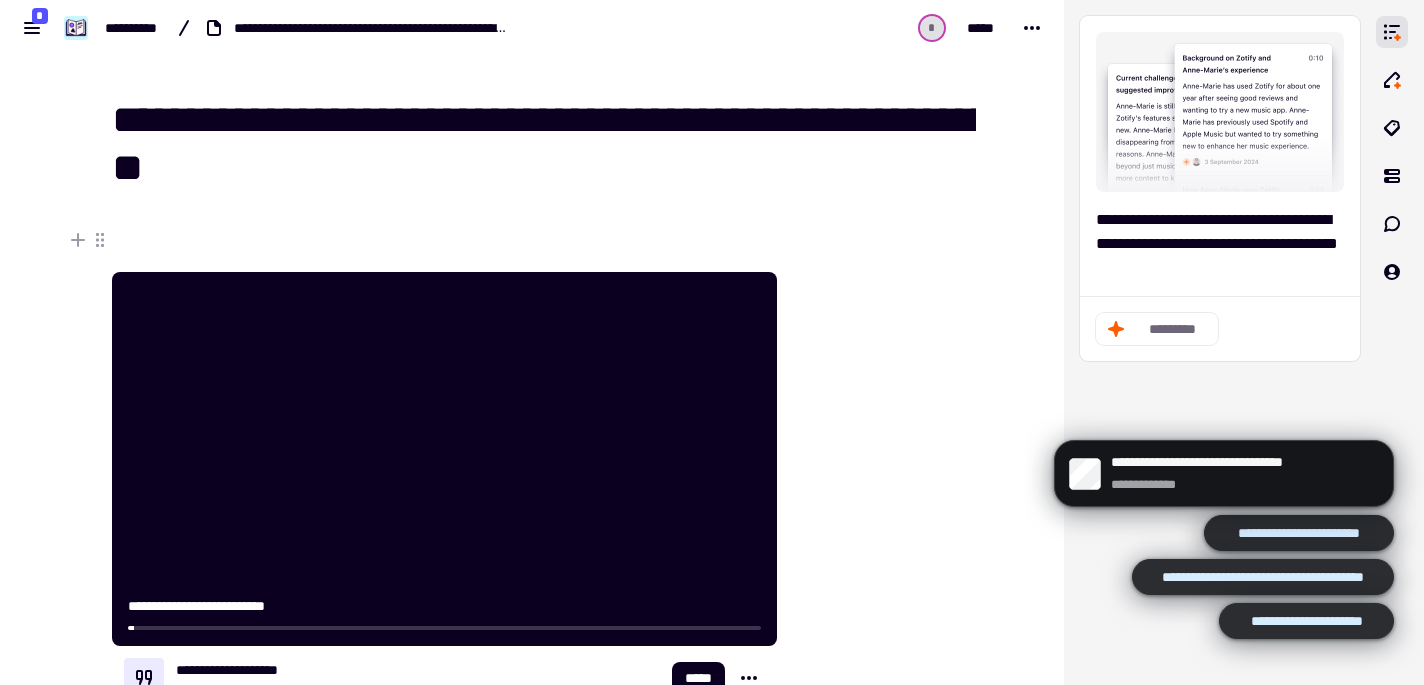 click on "**********" at bounding box center (1224, 480) 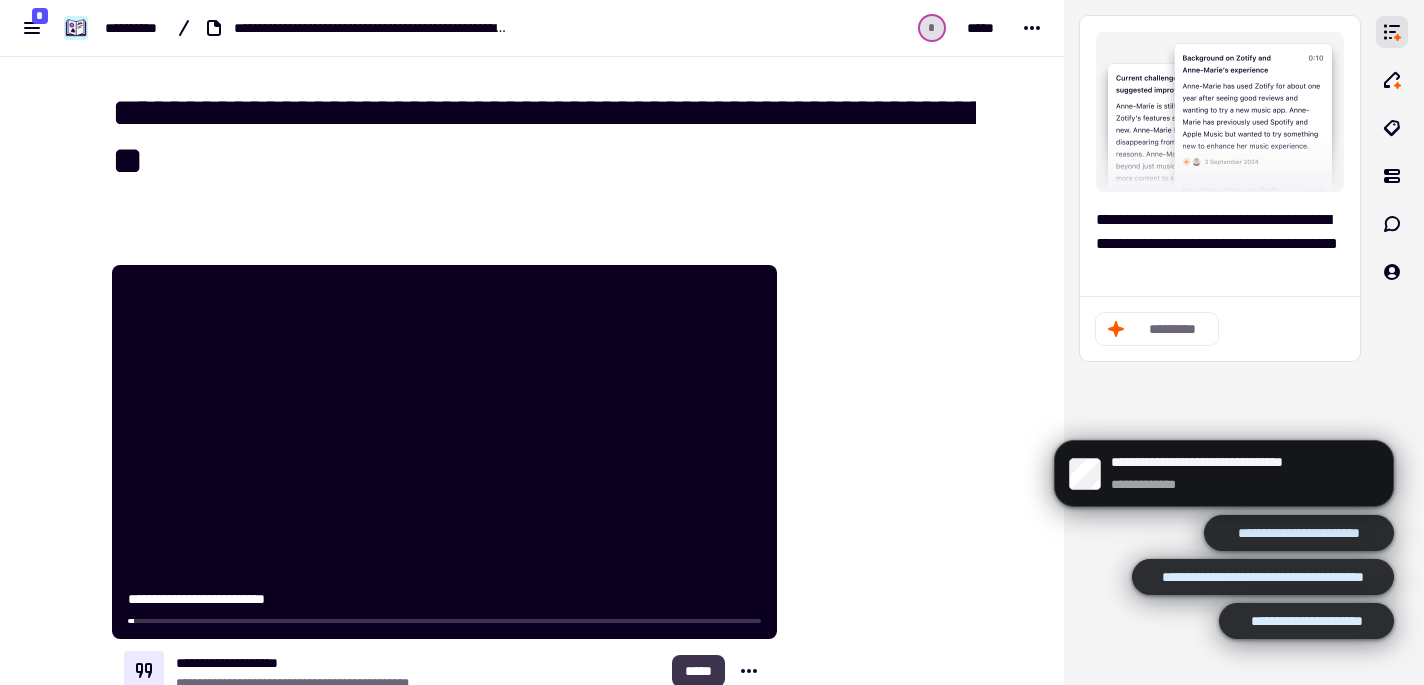 scroll, scrollTop: 0, scrollLeft: 0, axis: both 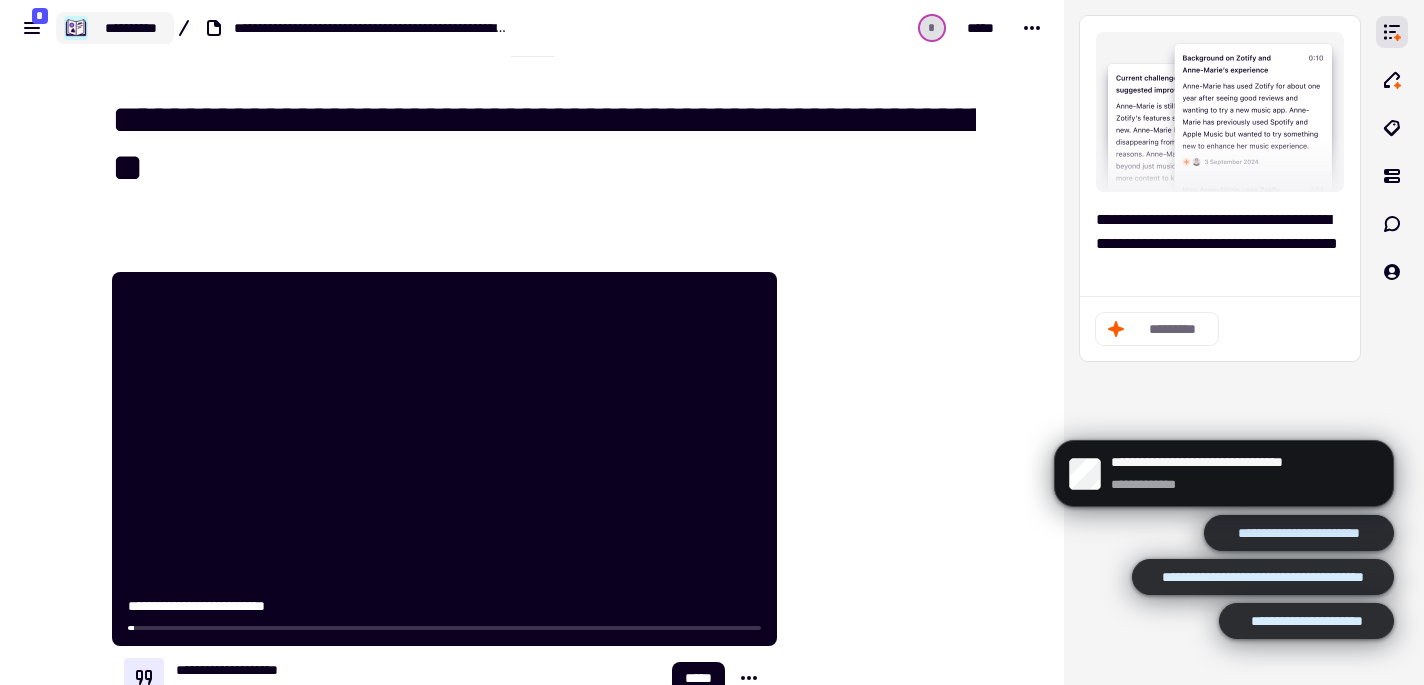 click on "**********" 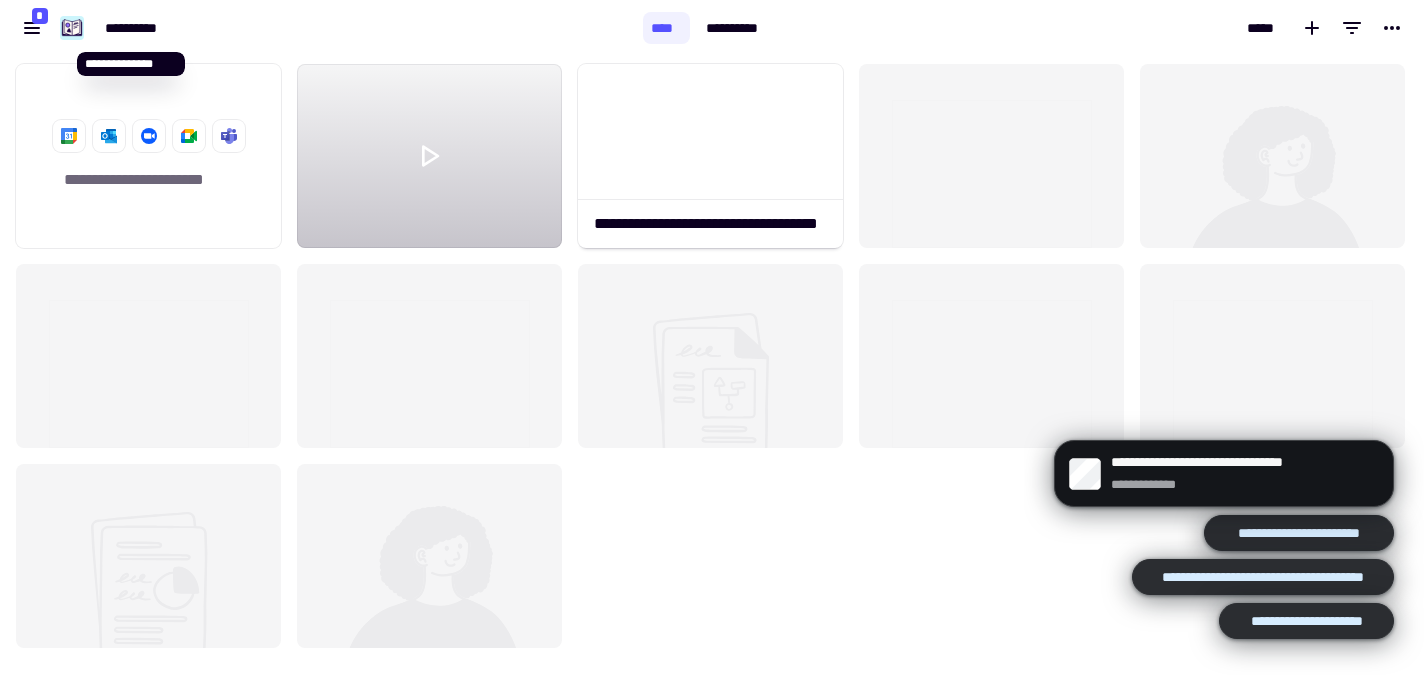 scroll, scrollTop: 1, scrollLeft: 1, axis: both 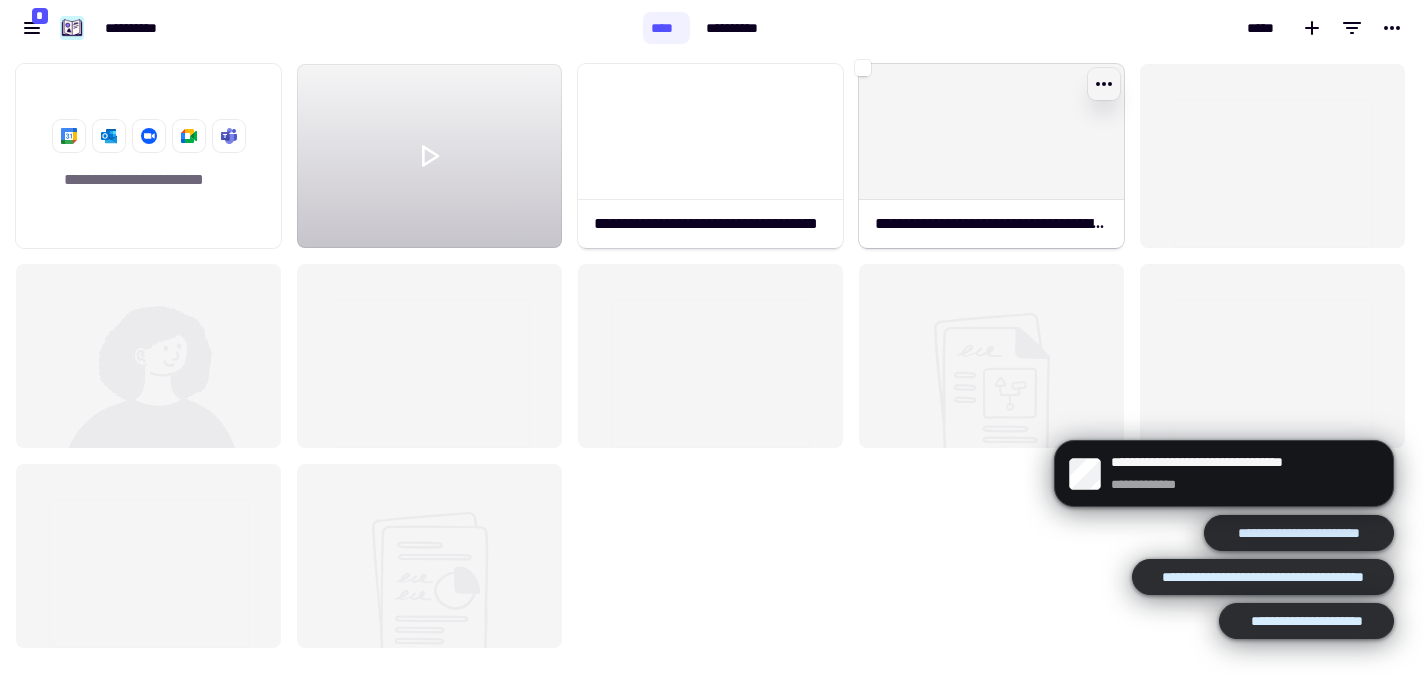click 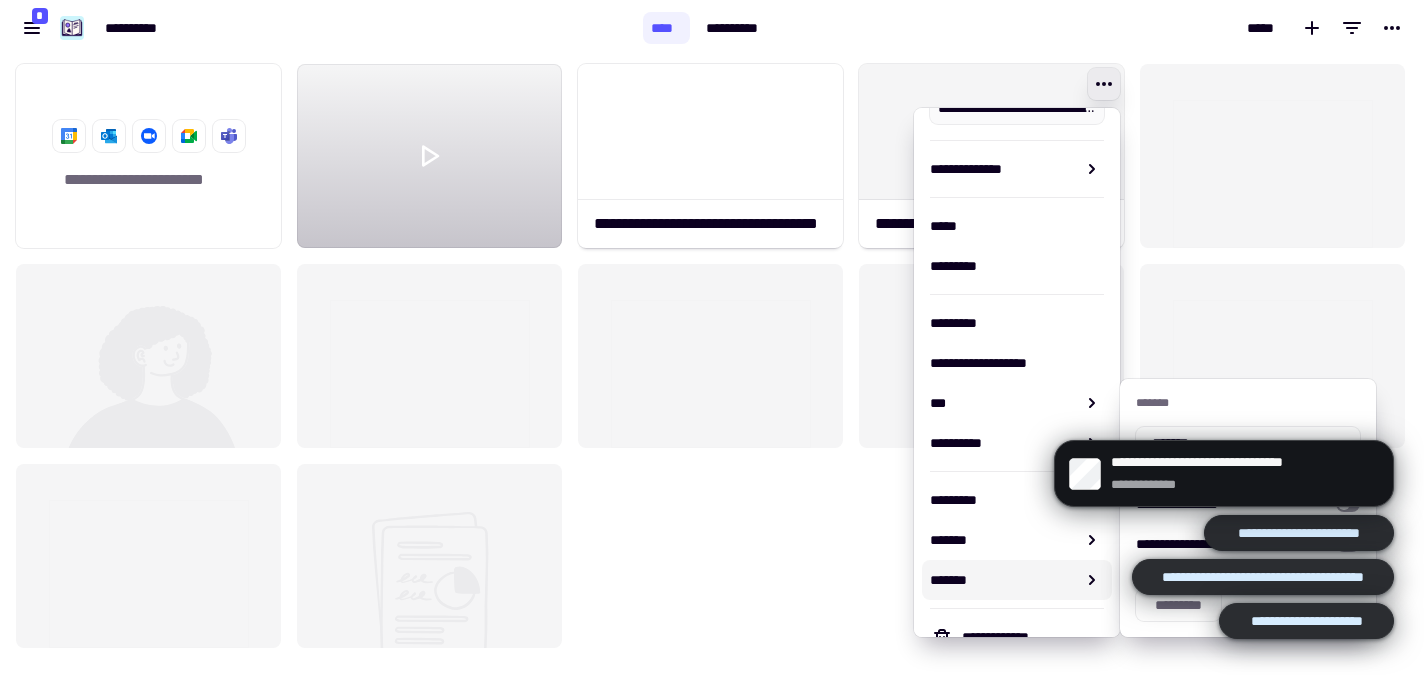 scroll, scrollTop: 60, scrollLeft: 0, axis: vertical 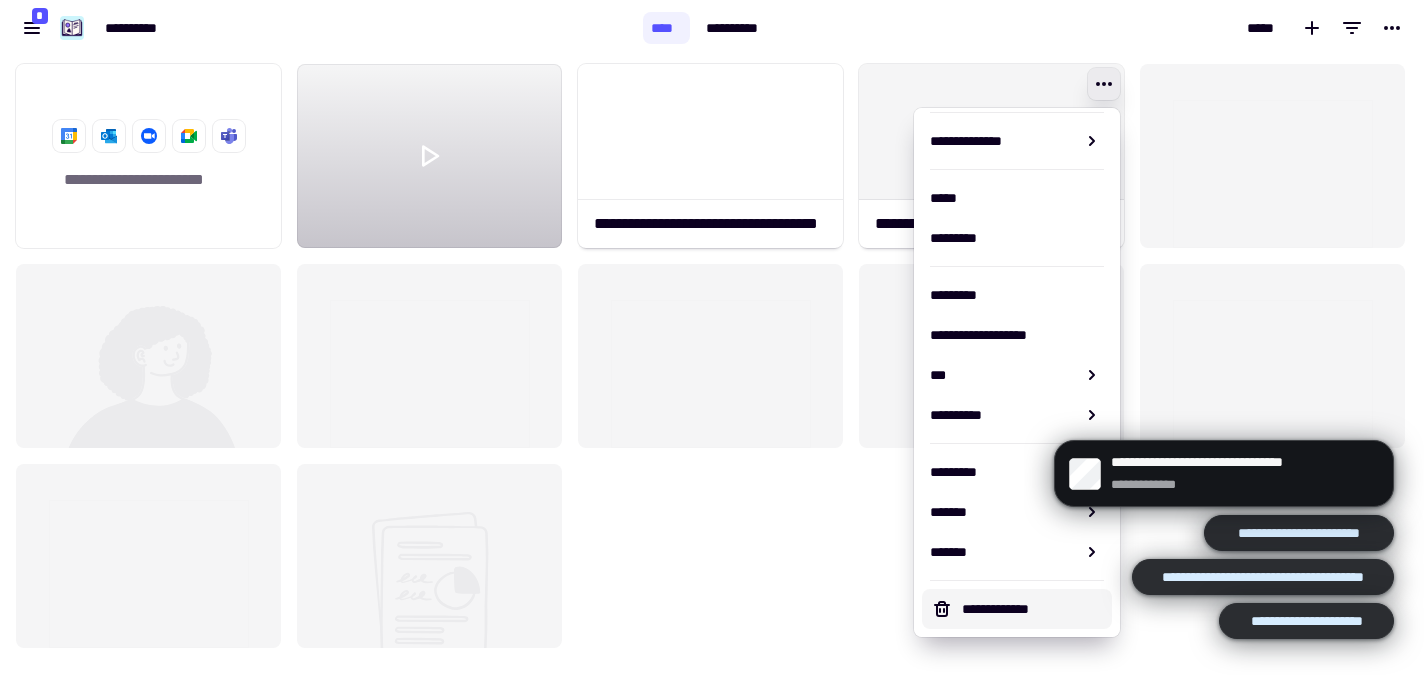 click on "**********" at bounding box center [1033, 609] 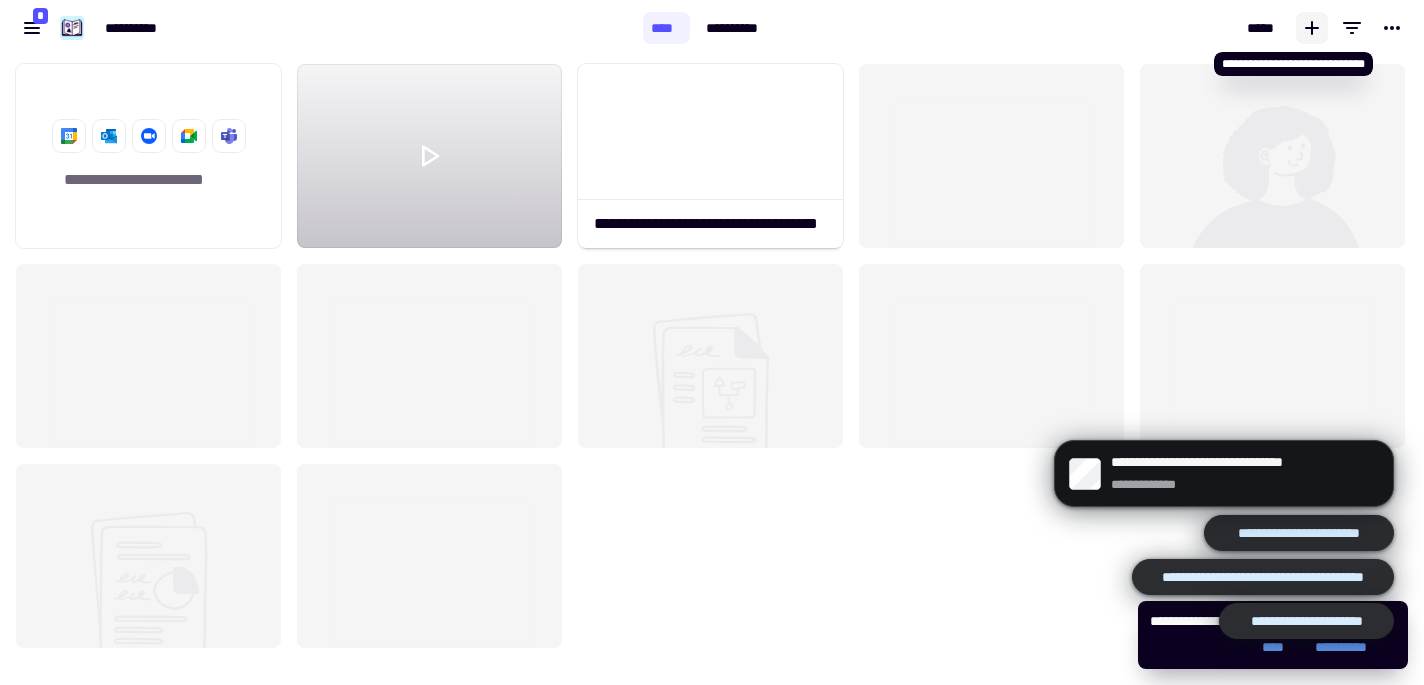 click 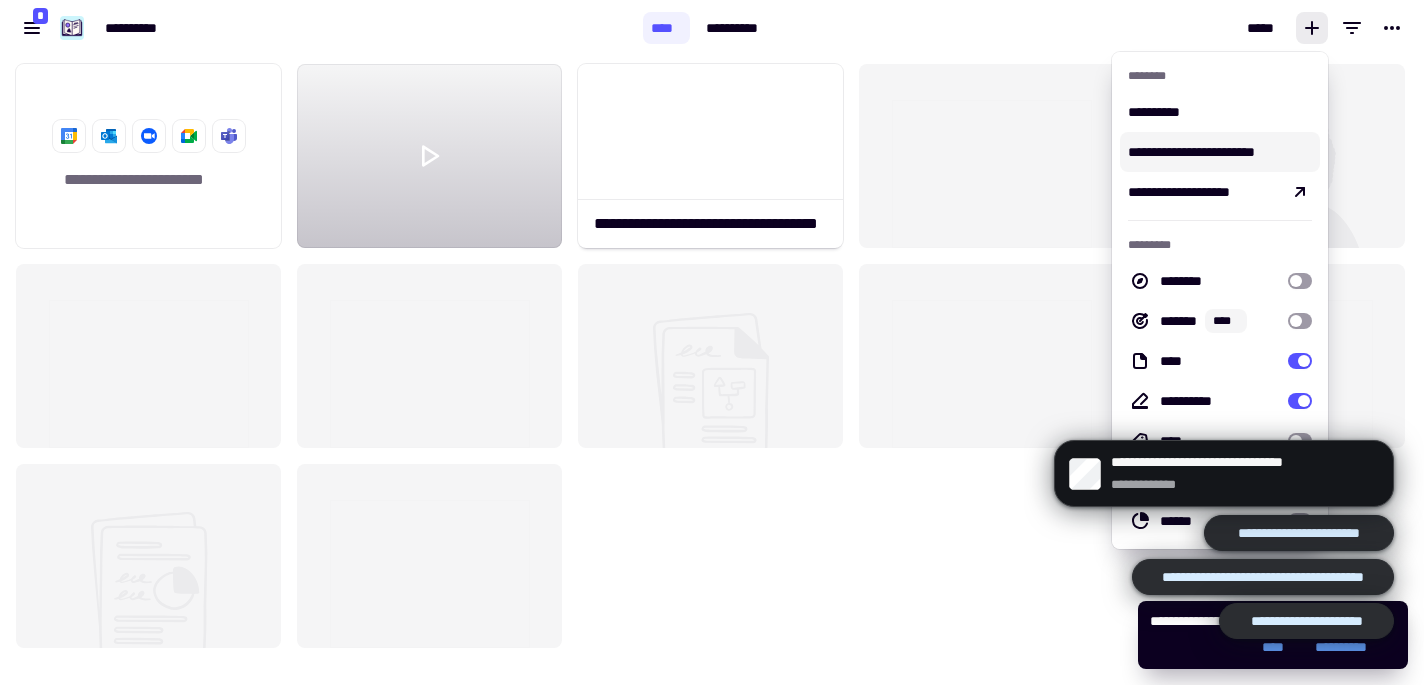 click on "**********" at bounding box center [1220, 152] 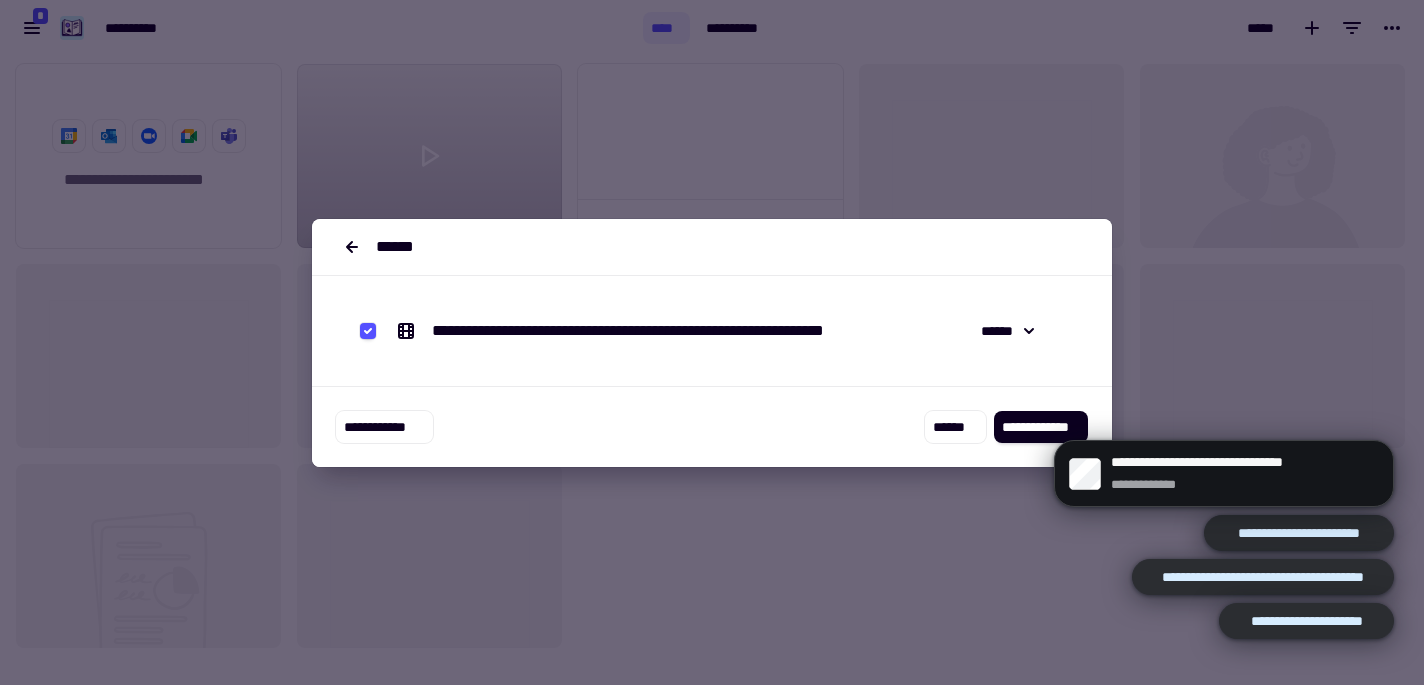 click on "**********" at bounding box center [1224, 480] 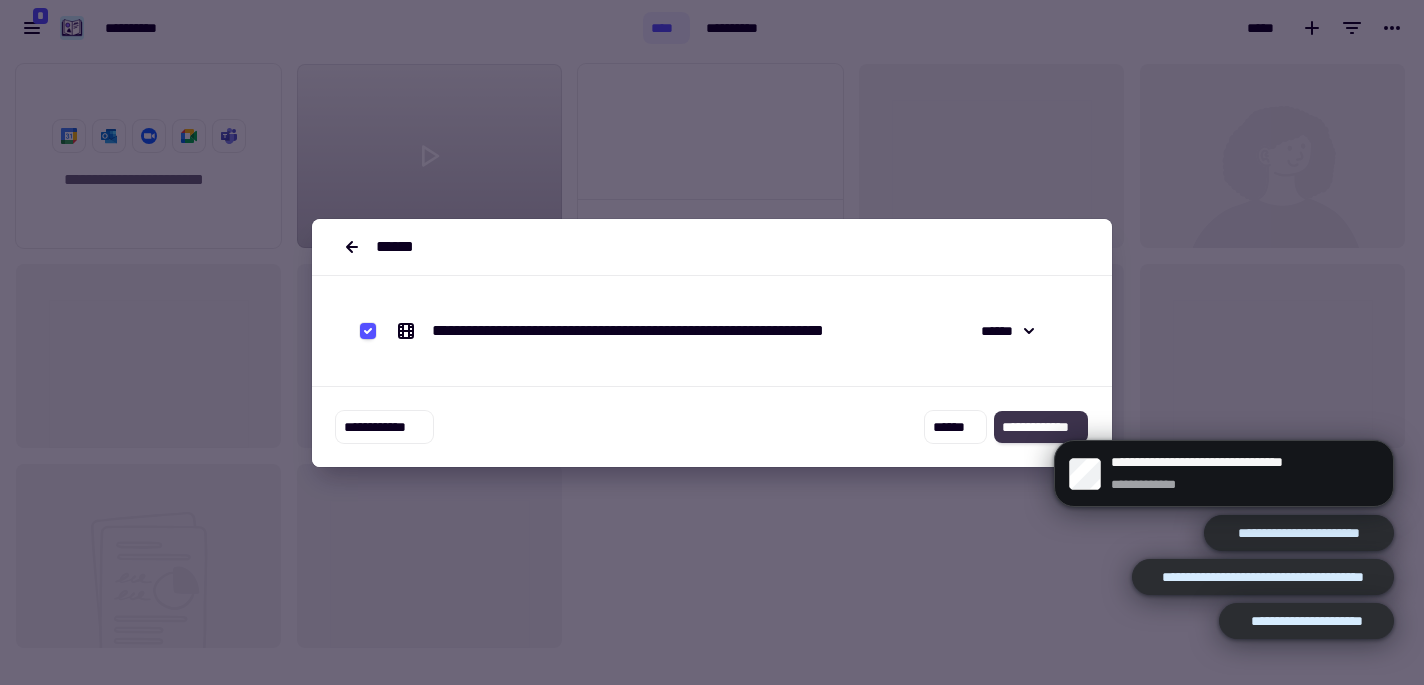 click on "**********" 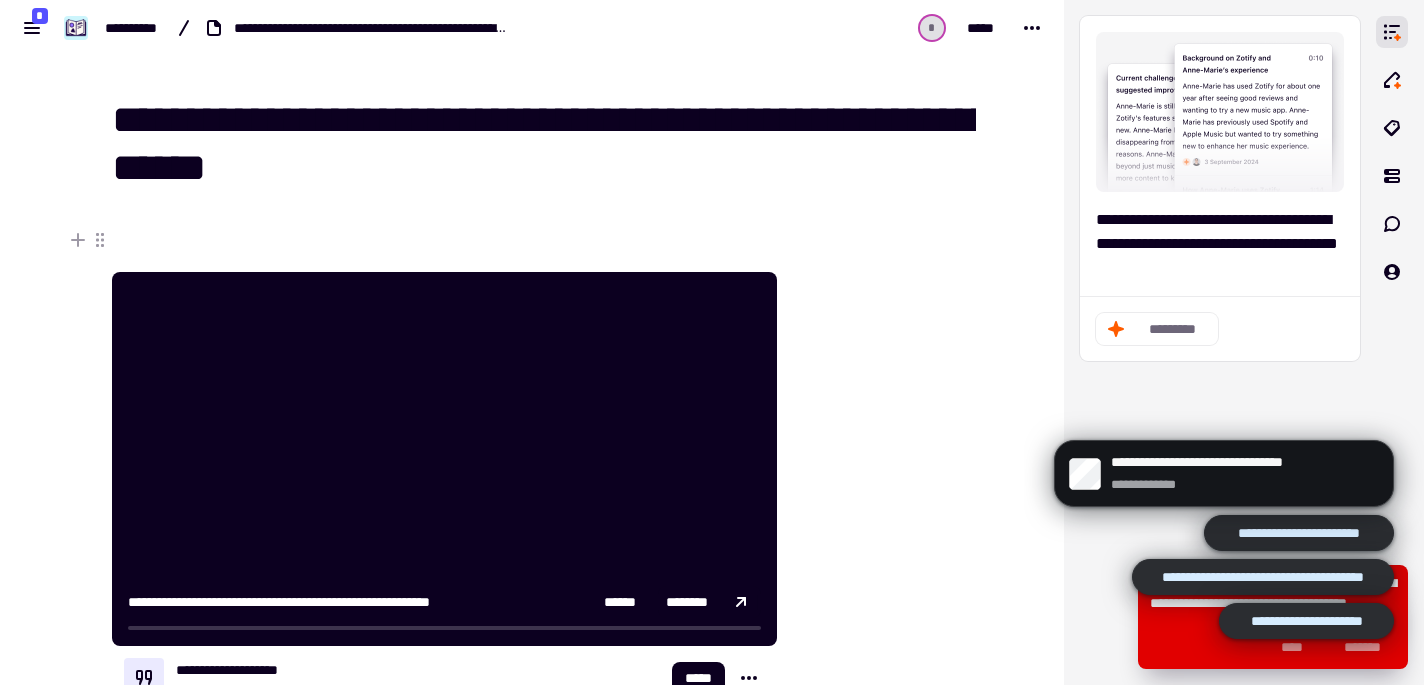 click on "********" 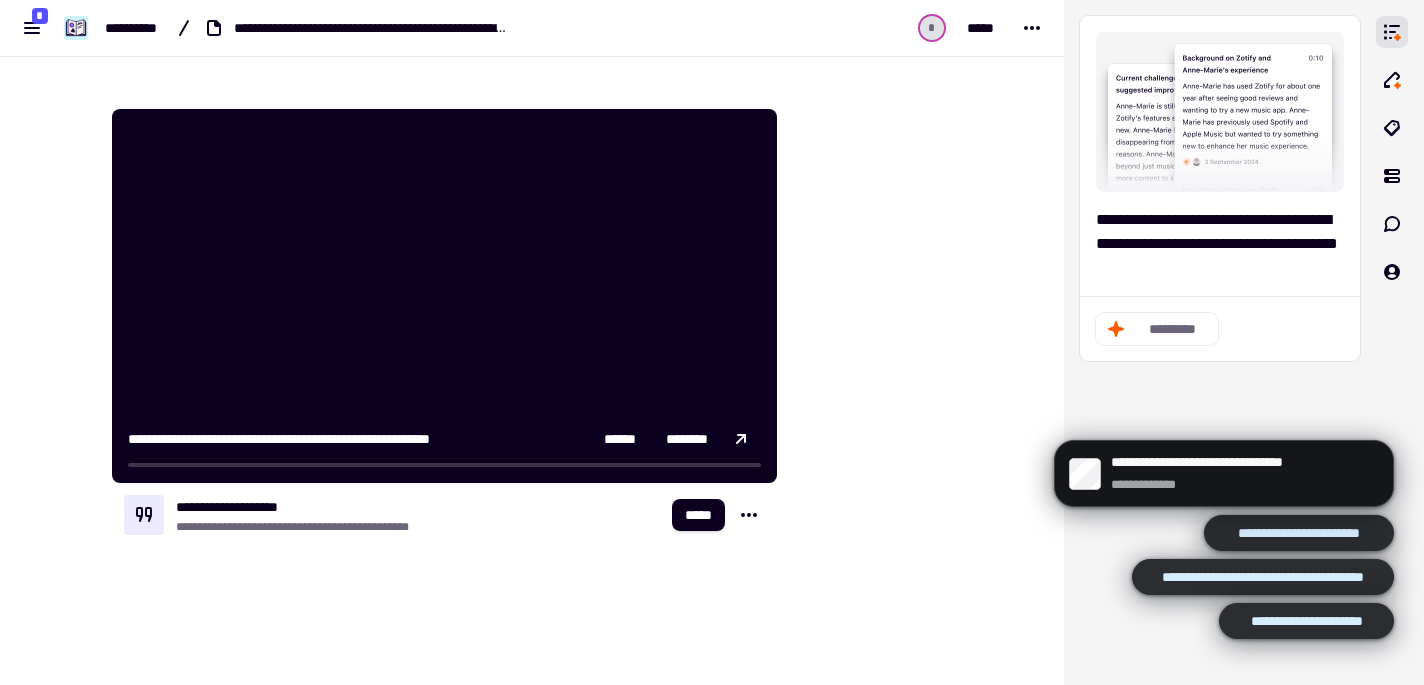scroll, scrollTop: 209, scrollLeft: 0, axis: vertical 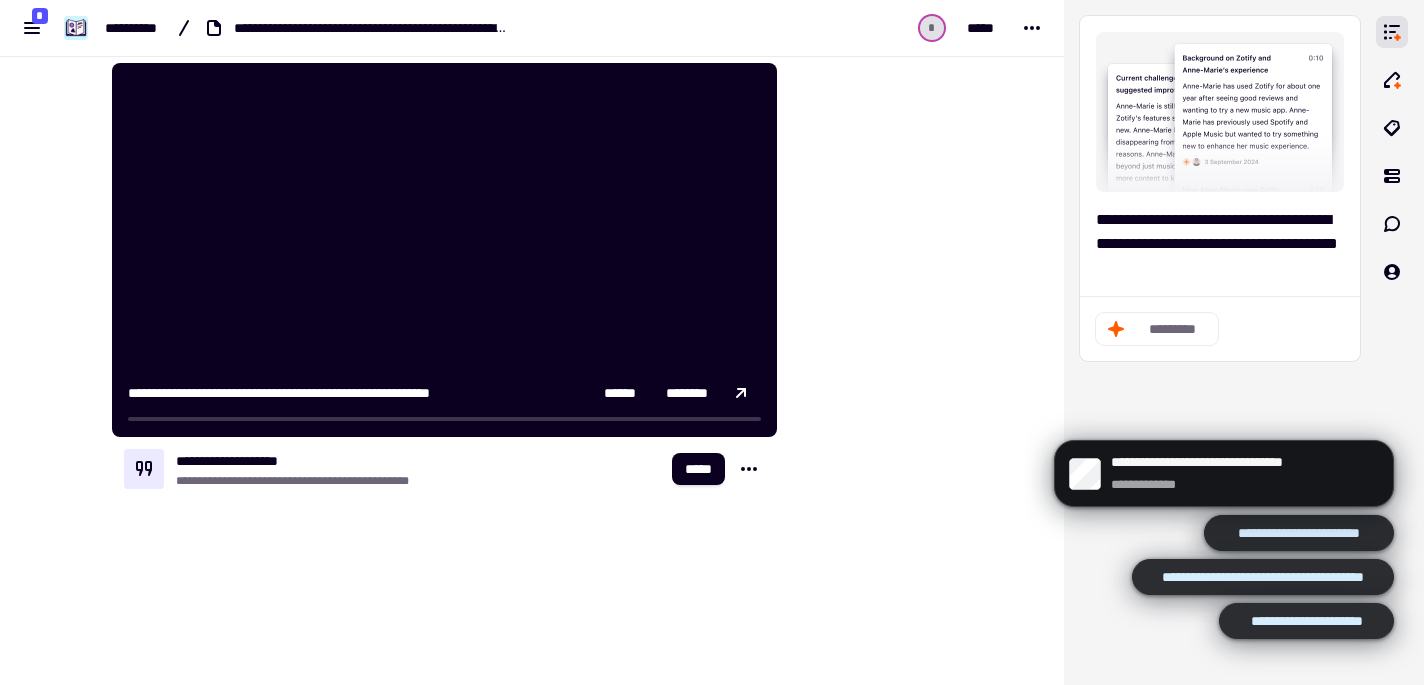 click on "******" 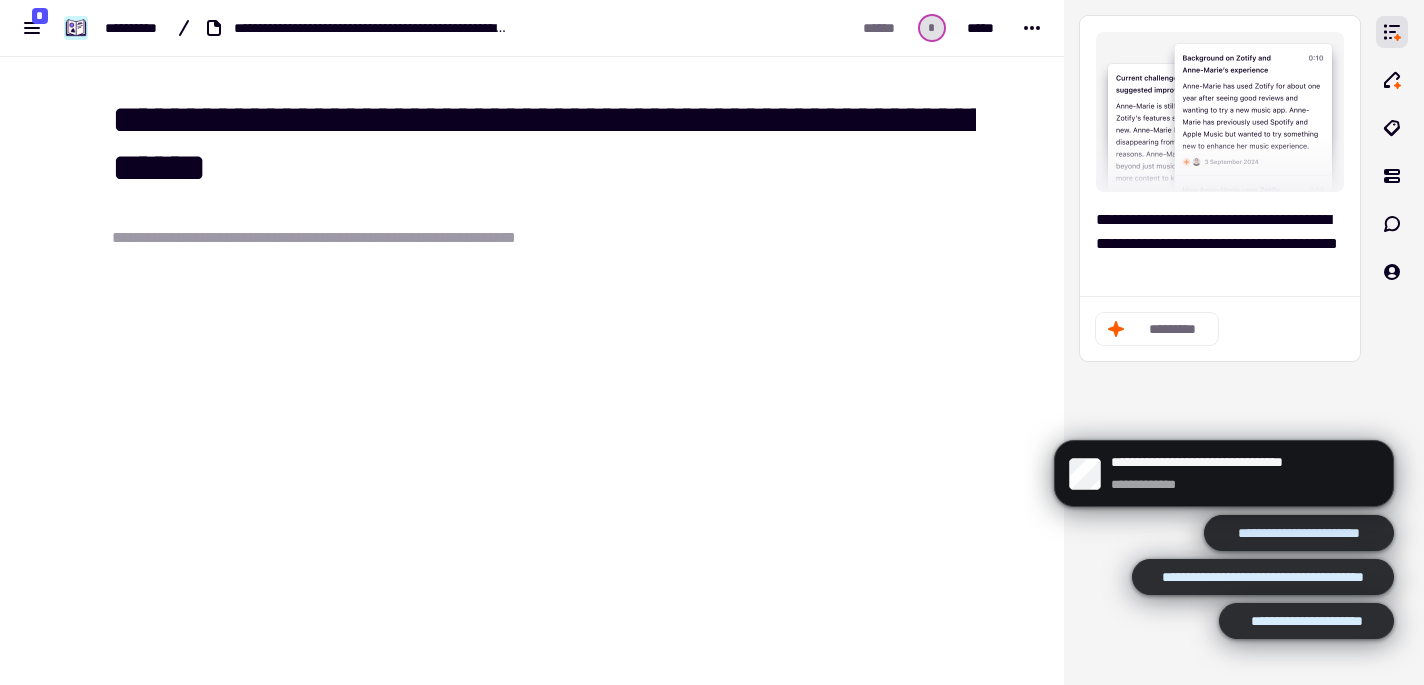 scroll, scrollTop: 0, scrollLeft: 0, axis: both 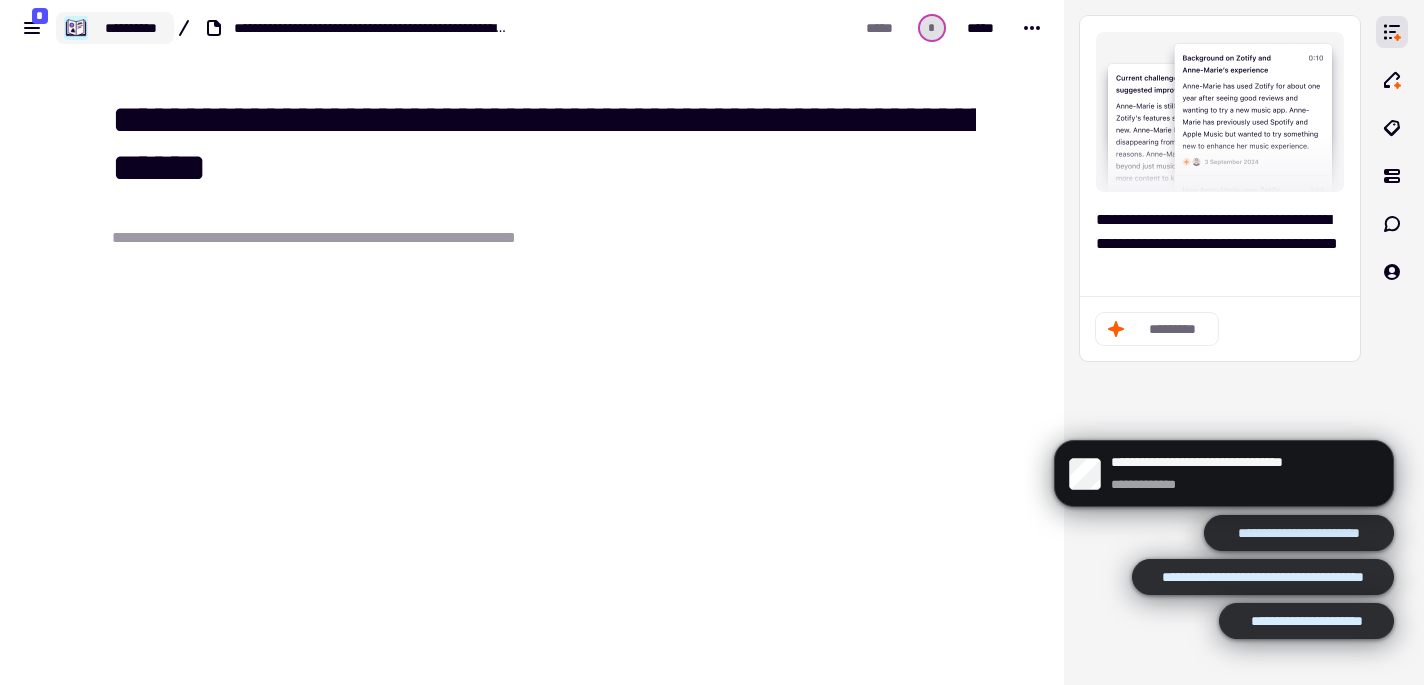 click on "**********" 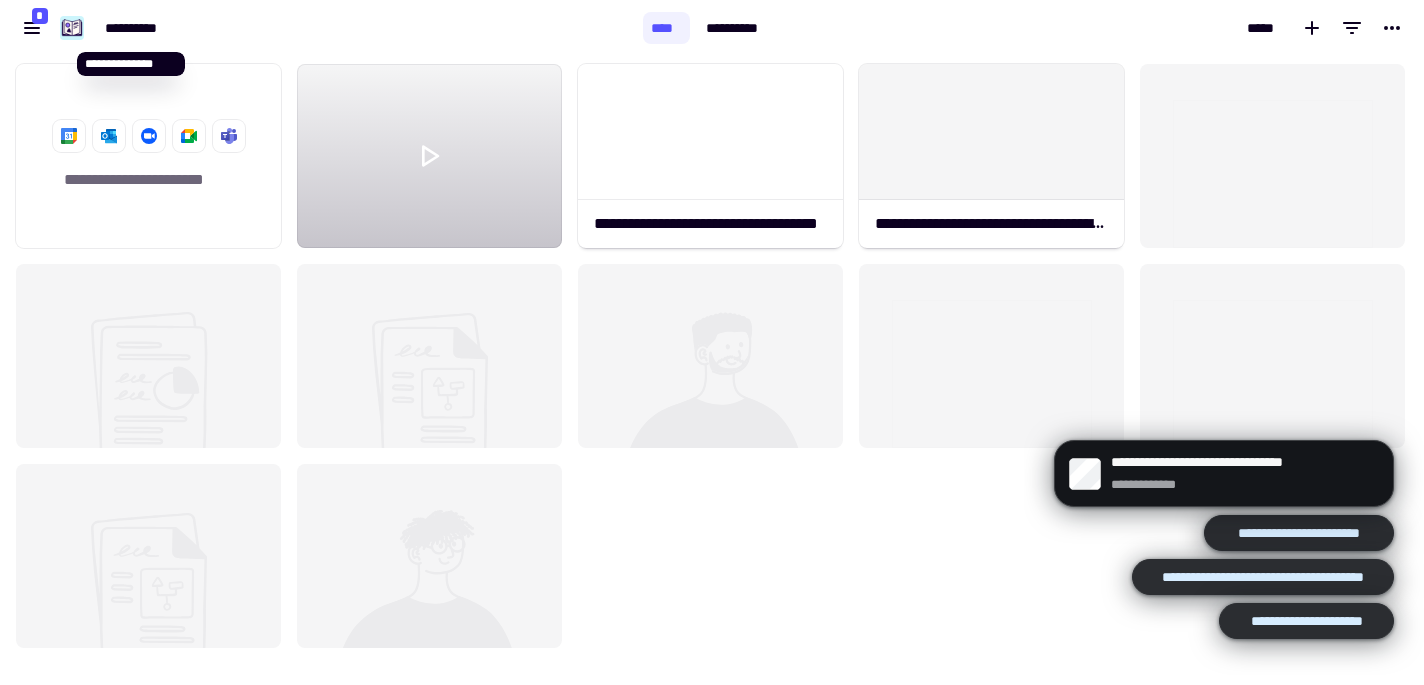 scroll, scrollTop: 1, scrollLeft: 1, axis: both 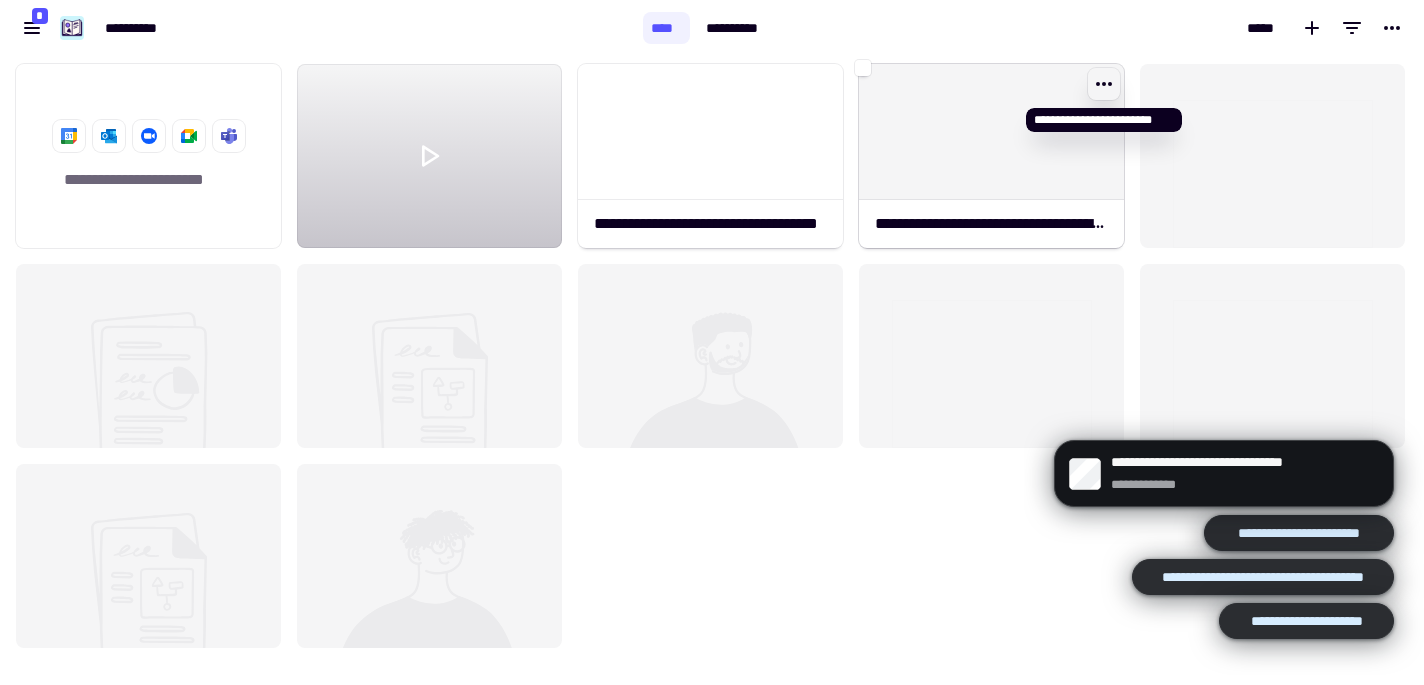 click 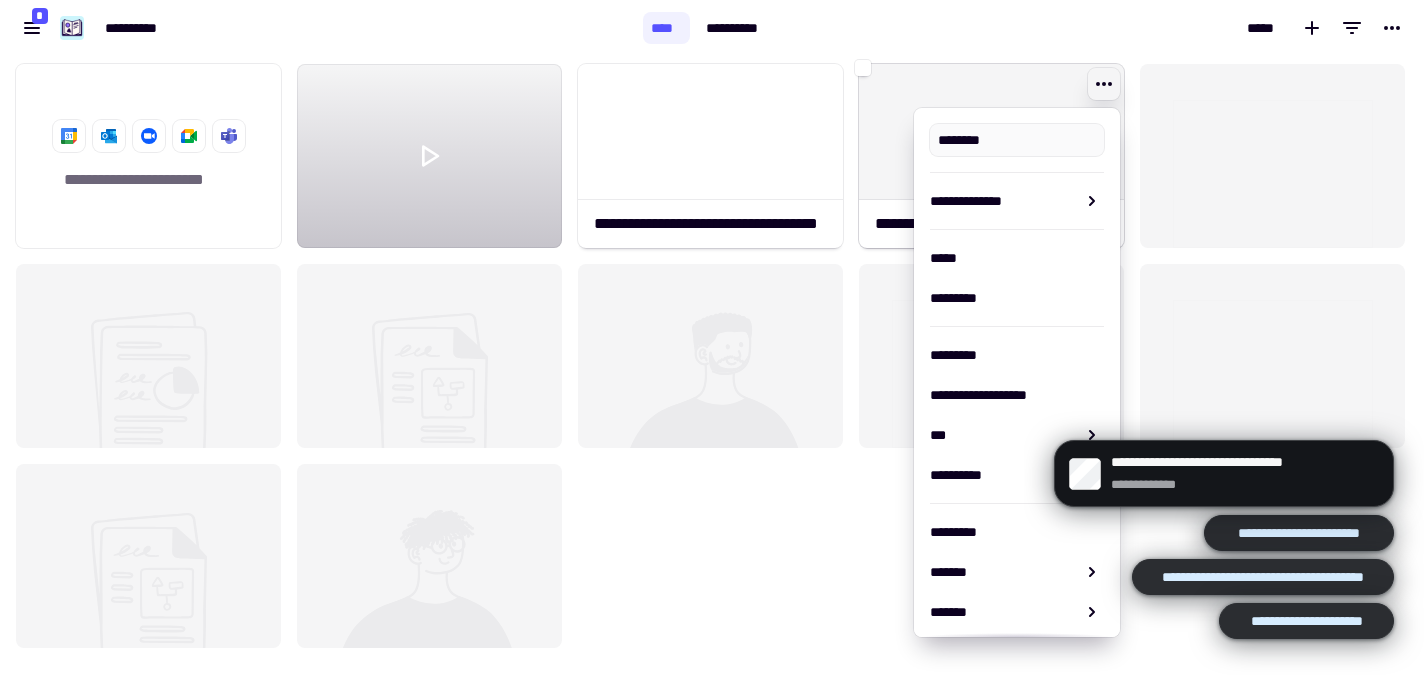 type on "**********" 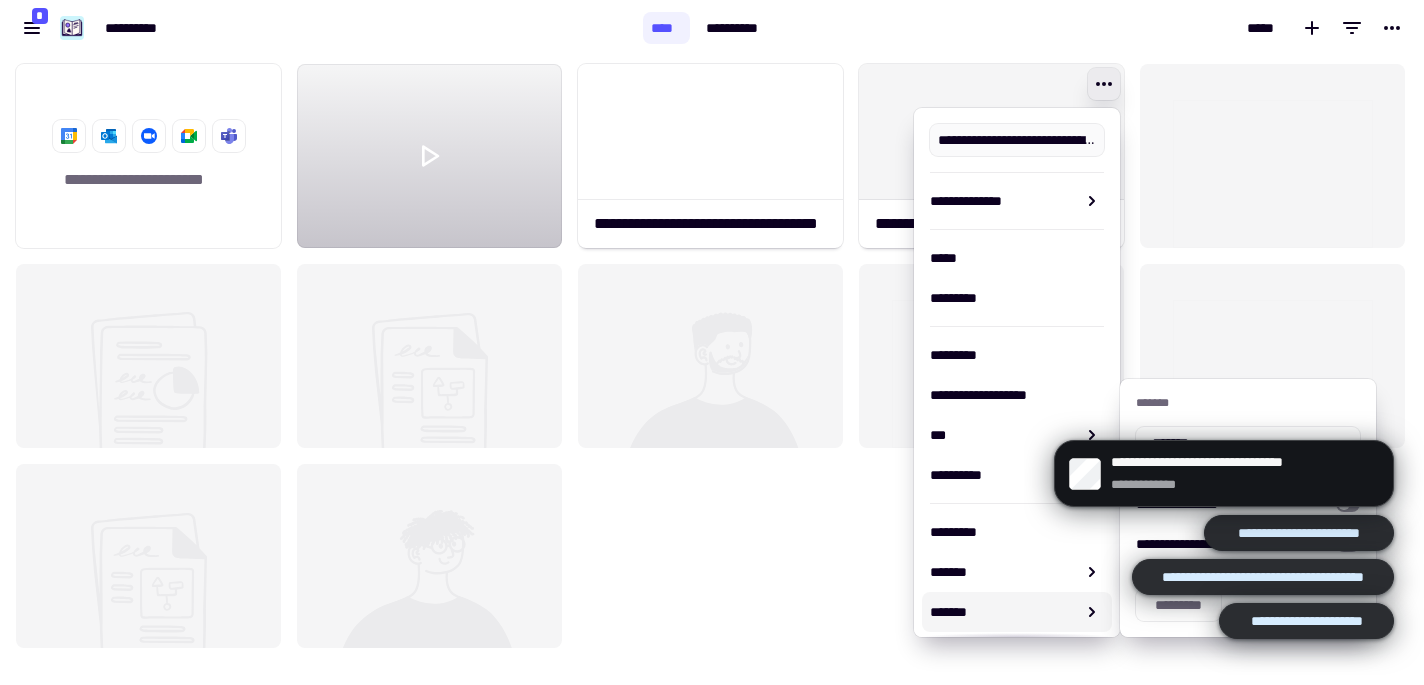 click on "*******" at bounding box center (1003, 612) 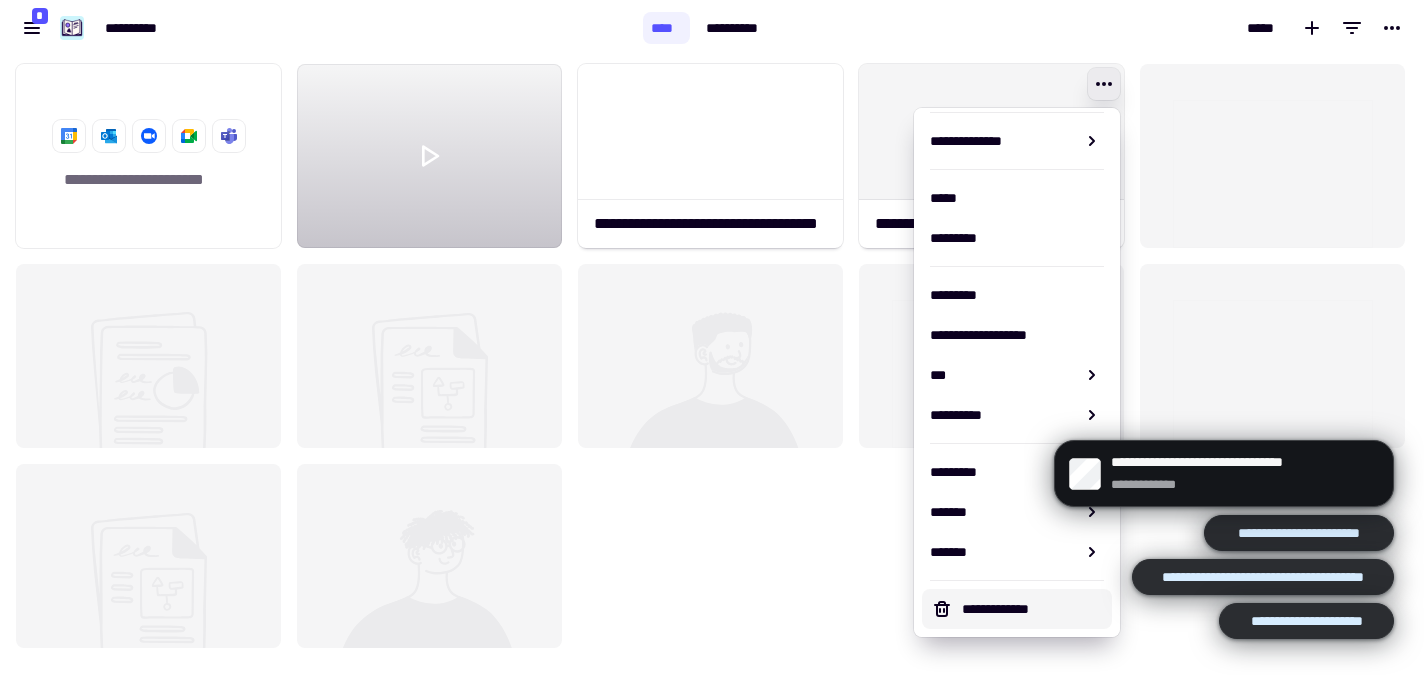 scroll, scrollTop: 57, scrollLeft: 0, axis: vertical 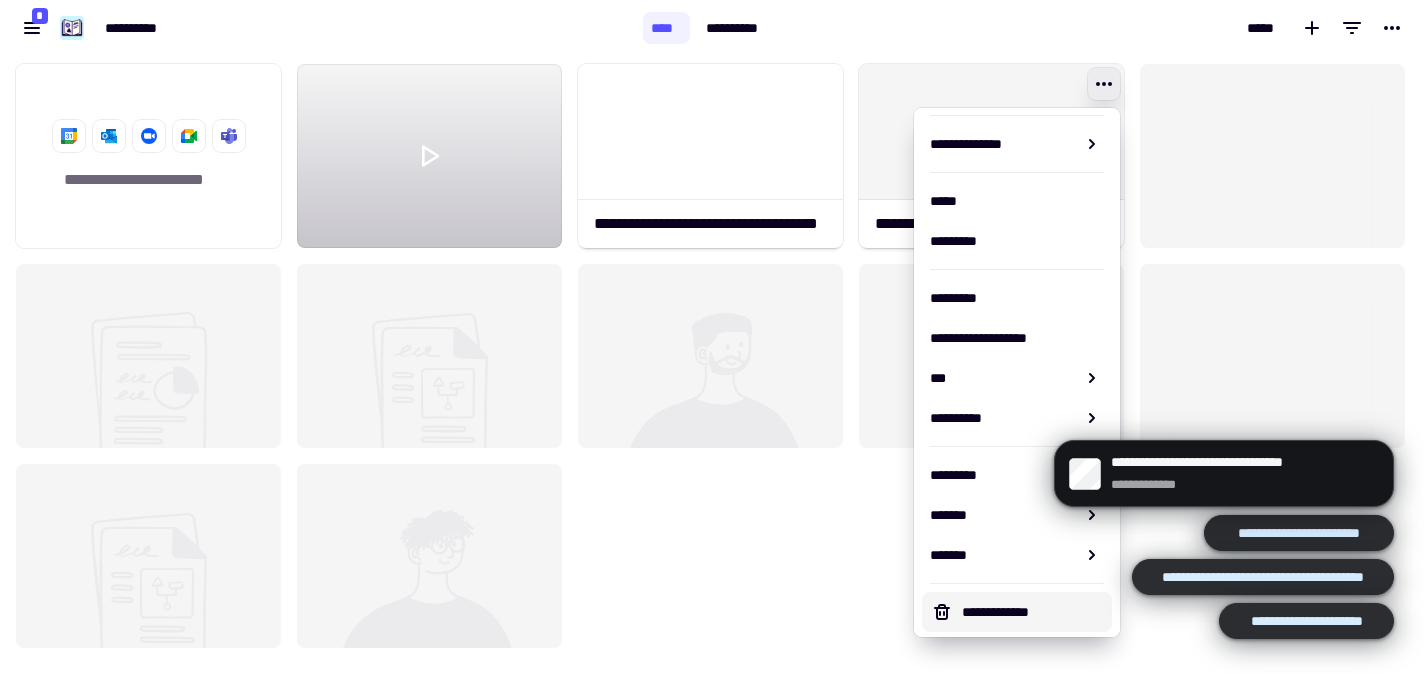 click on "**********" at bounding box center [1033, 612] 